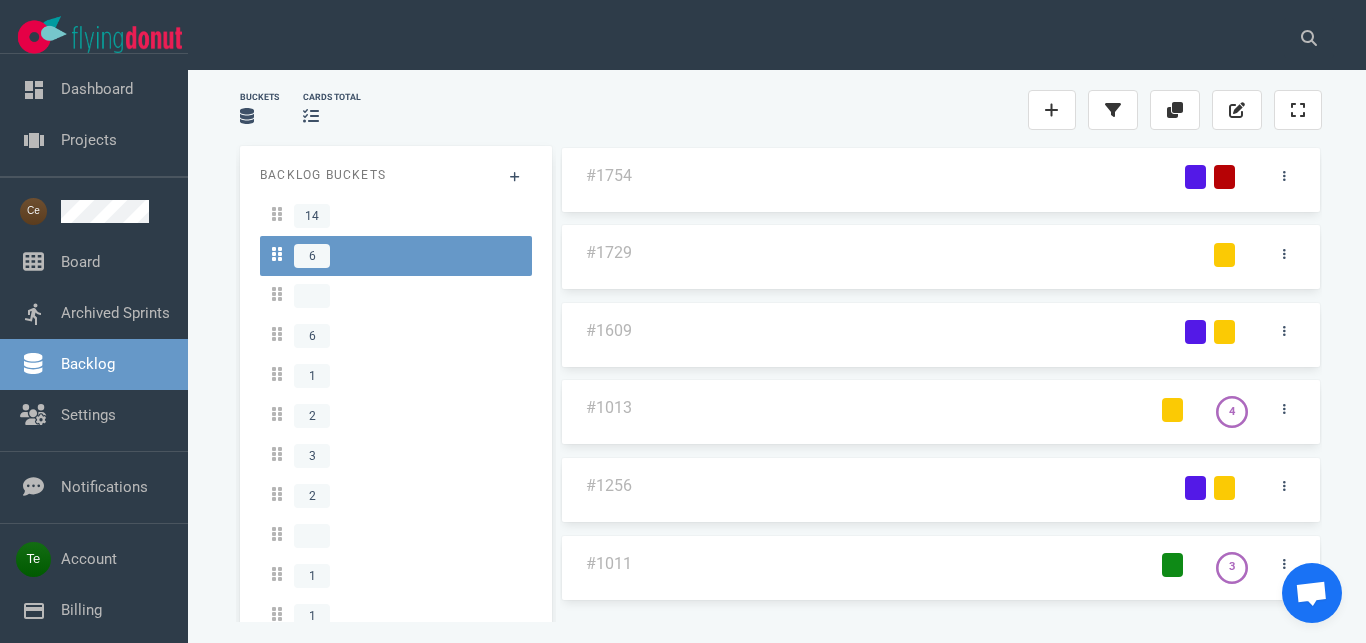scroll, scrollTop: 0, scrollLeft: 0, axis: both 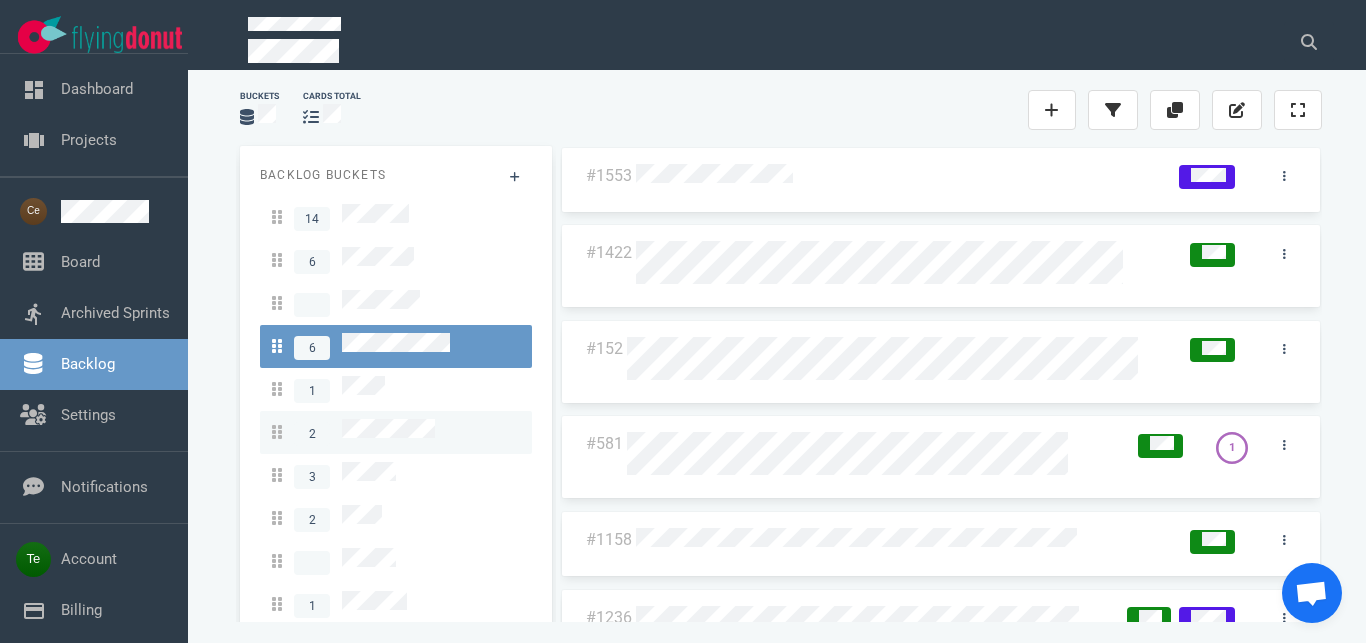 click on "2" at bounding box center (353, 432) 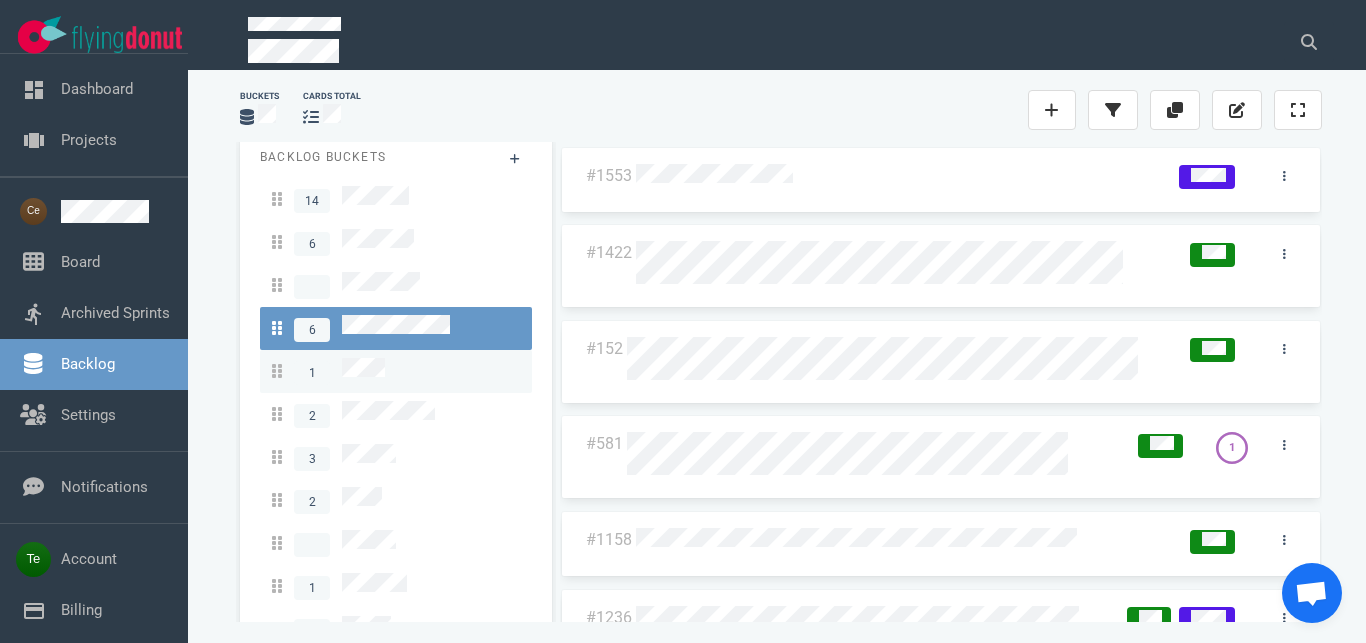 scroll, scrollTop: 34, scrollLeft: 0, axis: vertical 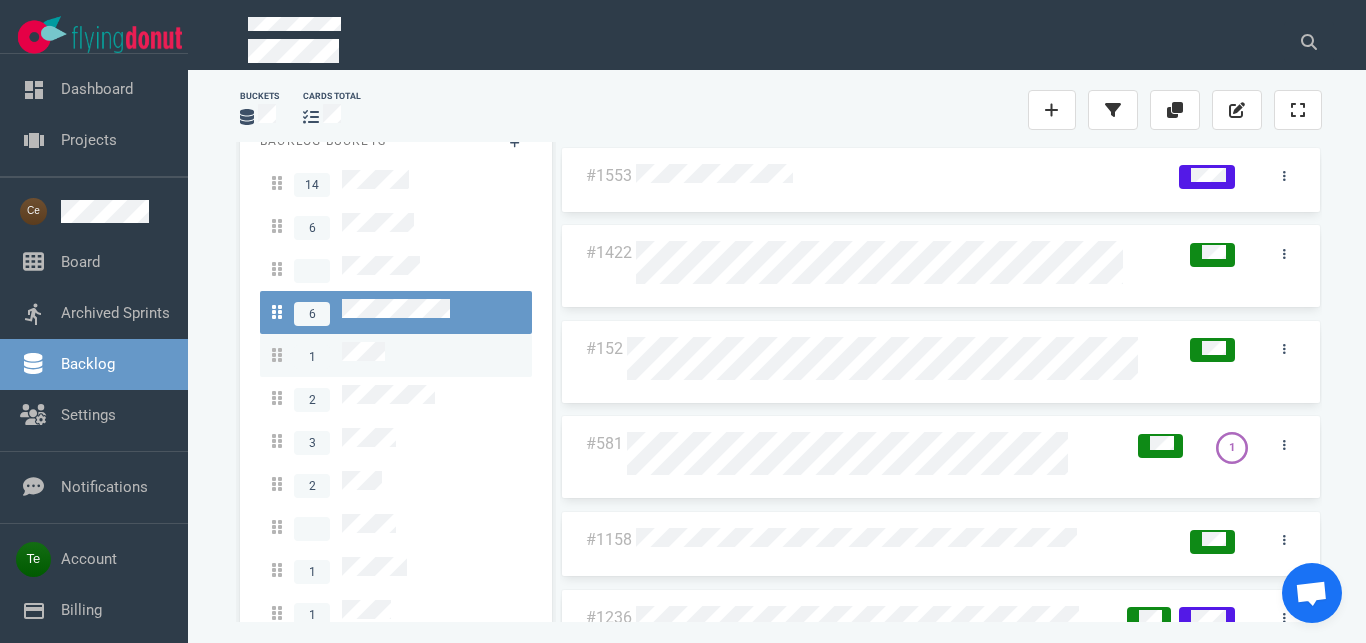 click on "1" at bounding box center (396, 355) 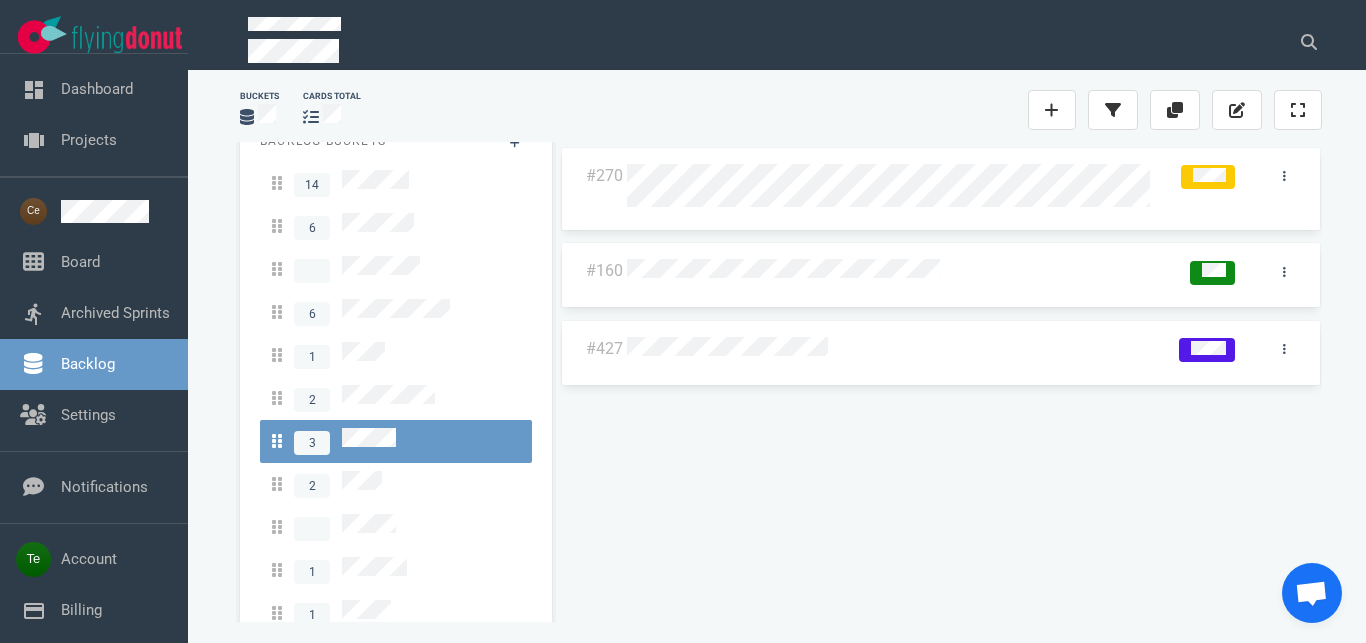 click on "2" at bounding box center (396, 484) 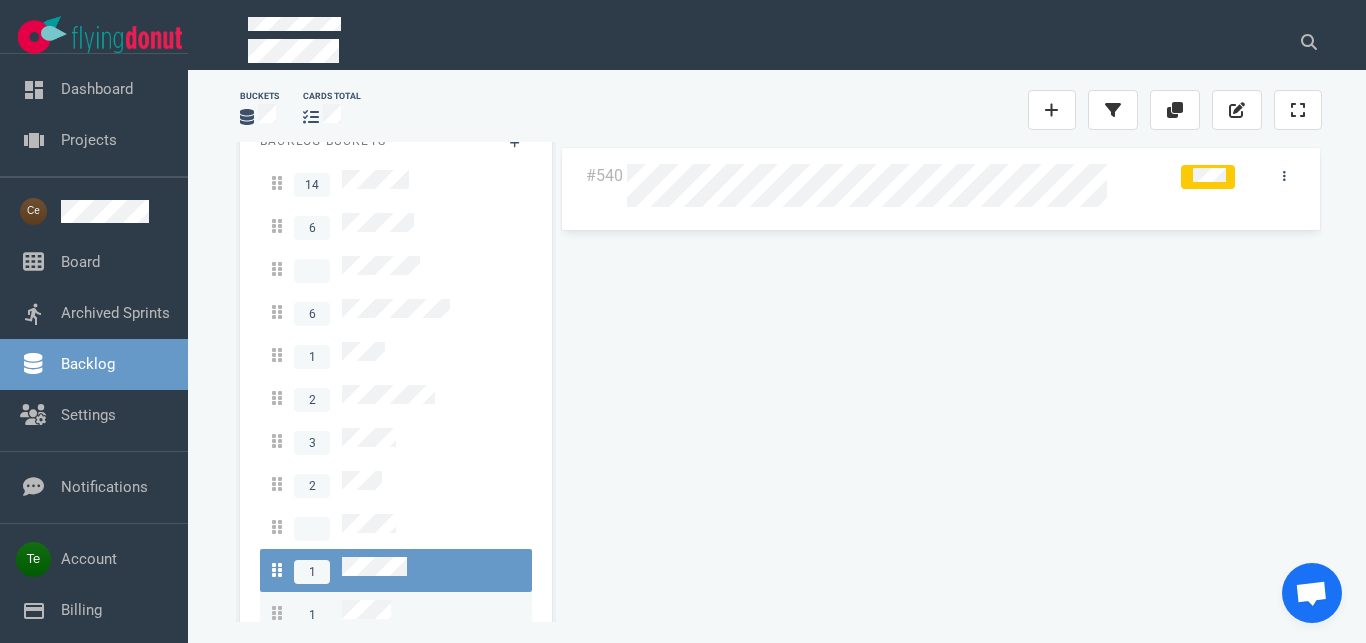 click on "1" at bounding box center (396, 613) 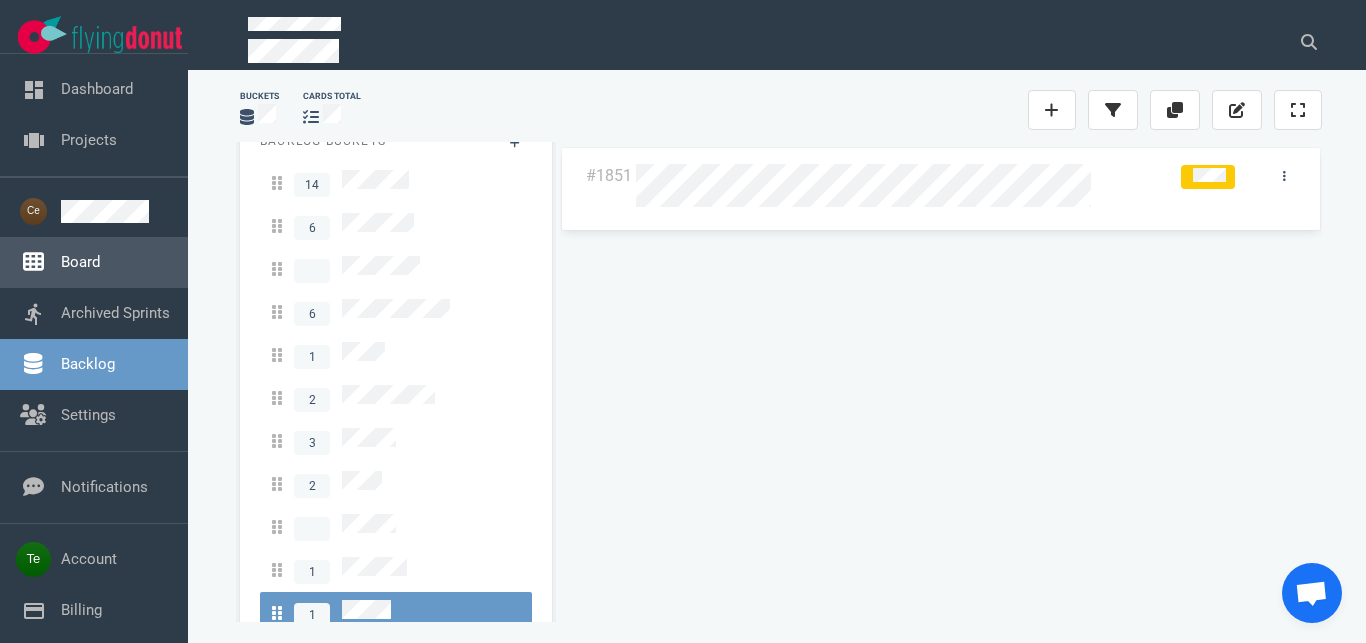 click on "Board" at bounding box center (80, 262) 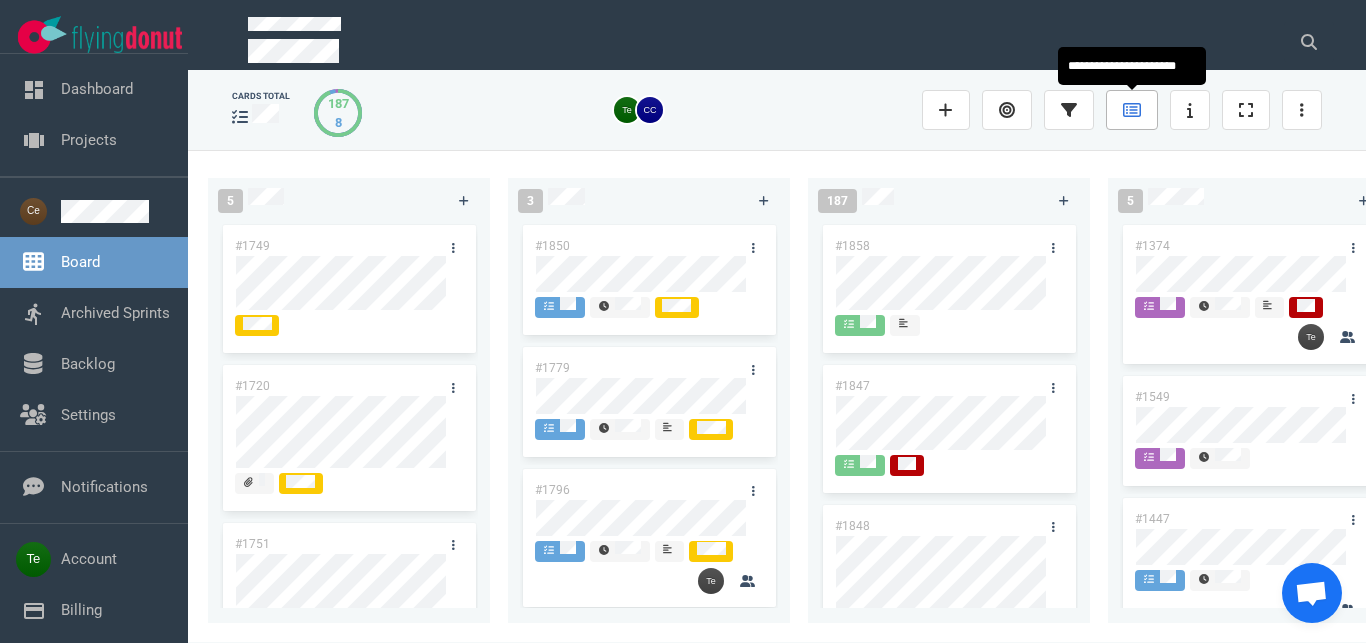 click 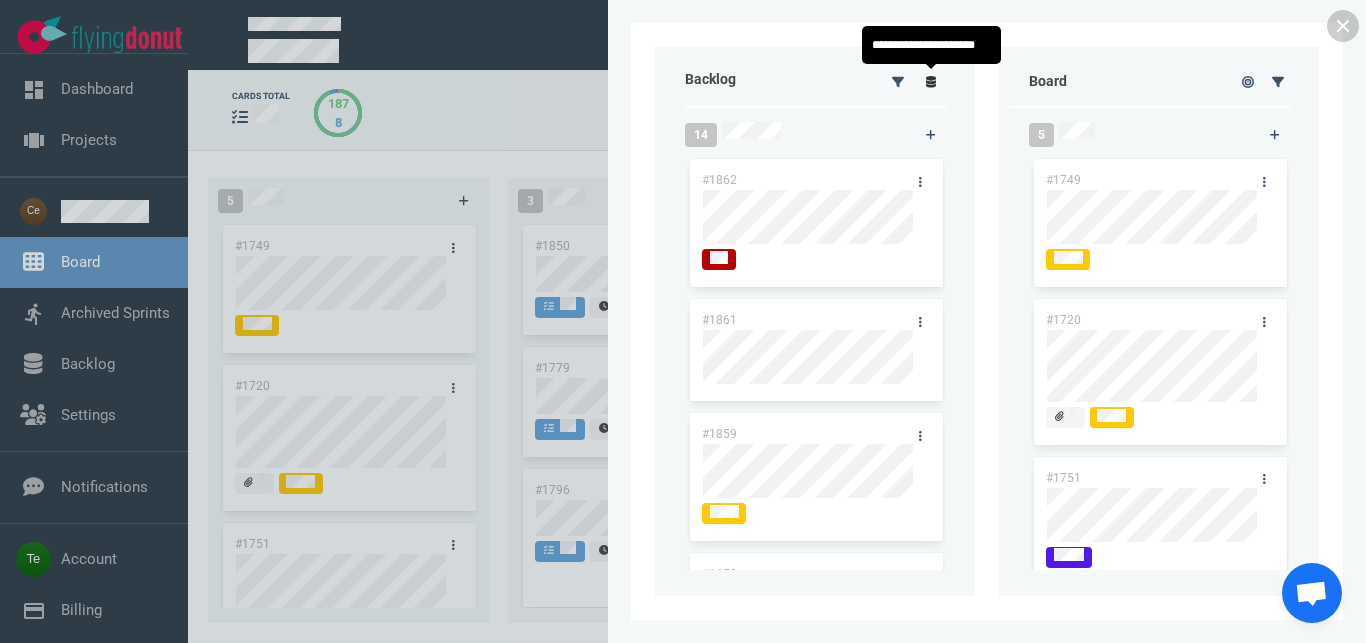 click 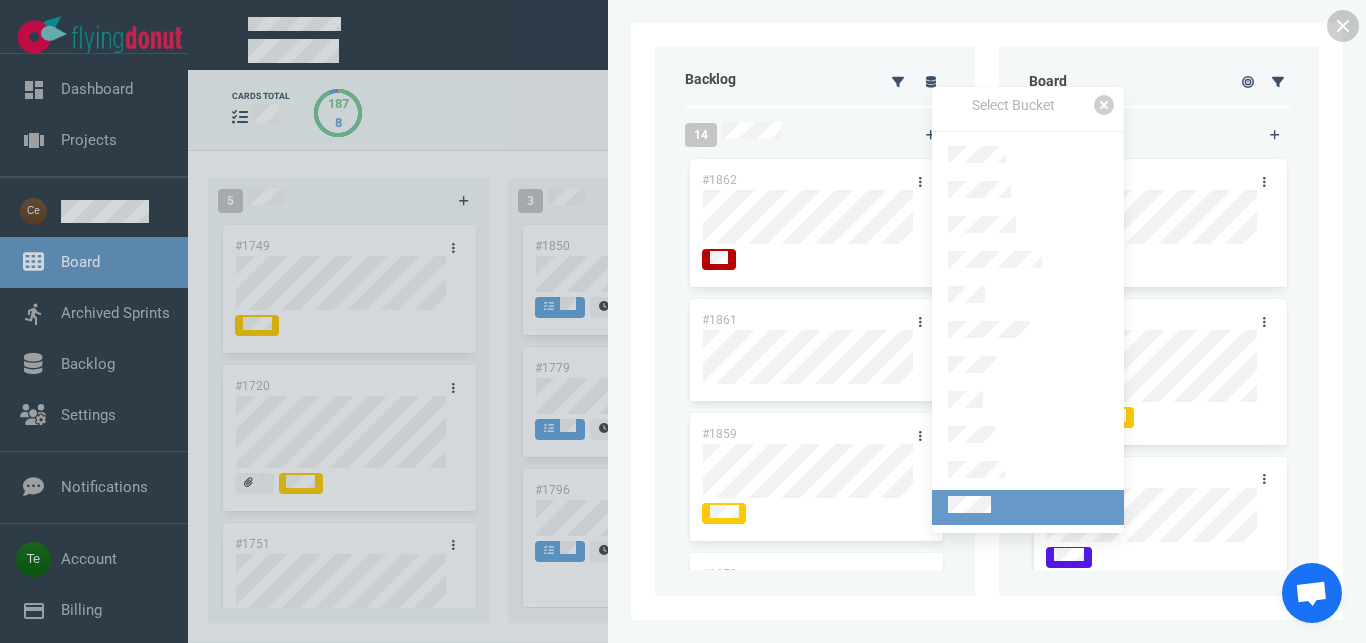 click at bounding box center [1028, 507] 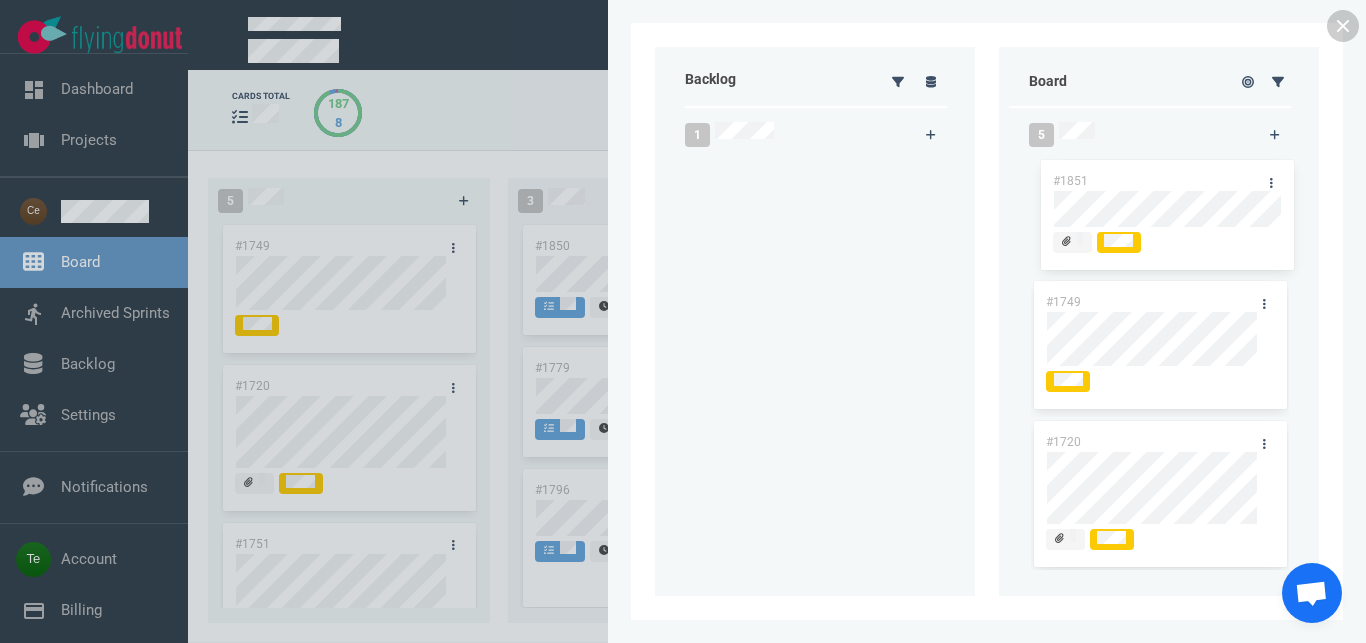 drag, startPoint x: 796, startPoint y: 172, endPoint x: 1140, endPoint y: 177, distance: 344.03635 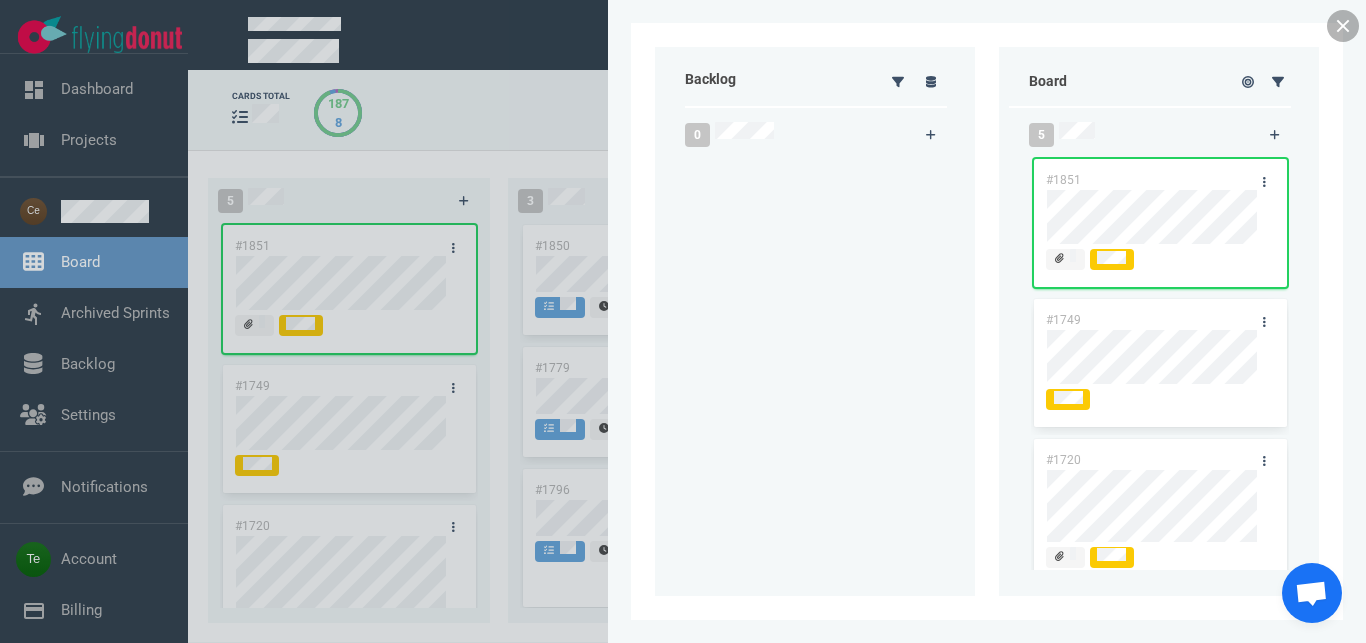 click at bounding box center (1343, 26) 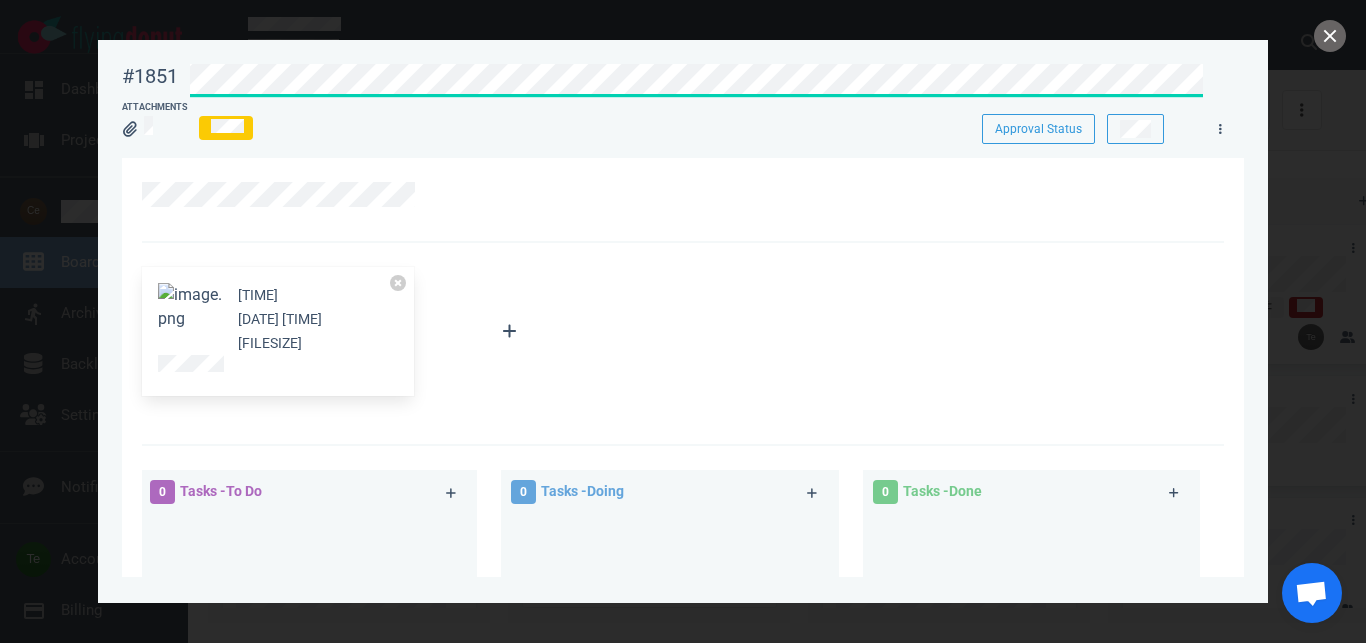 click at bounding box center [190, 307] 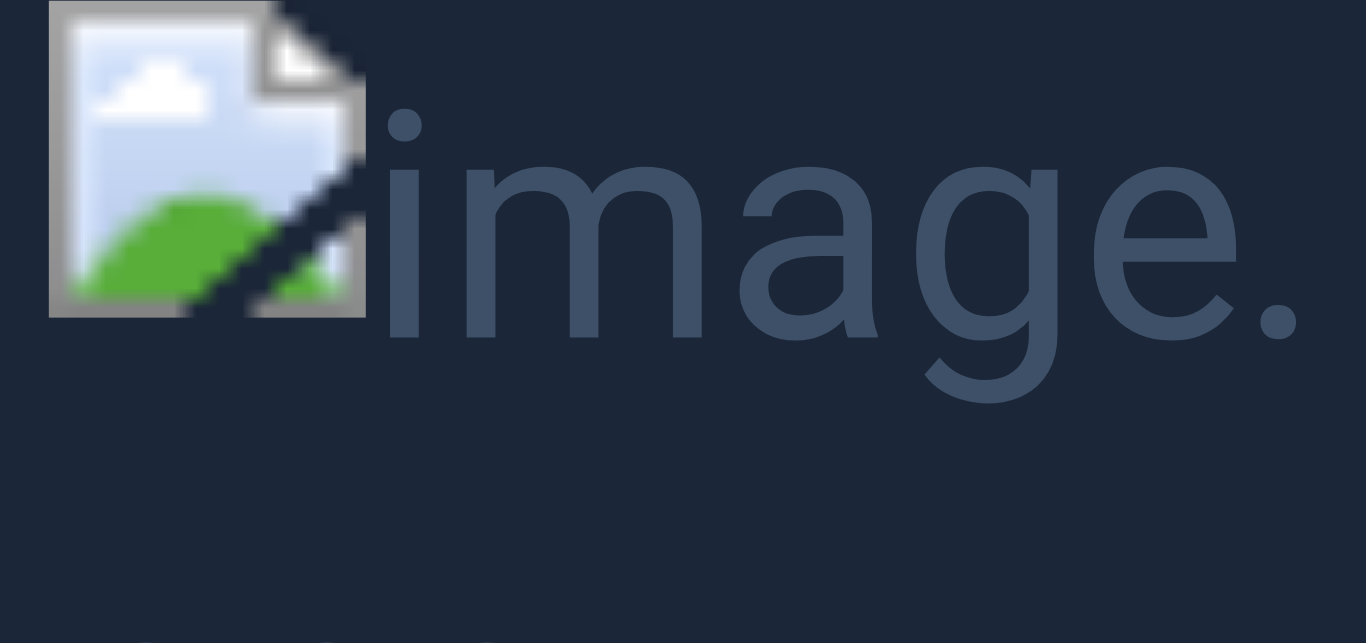 click at bounding box center (683, 321) 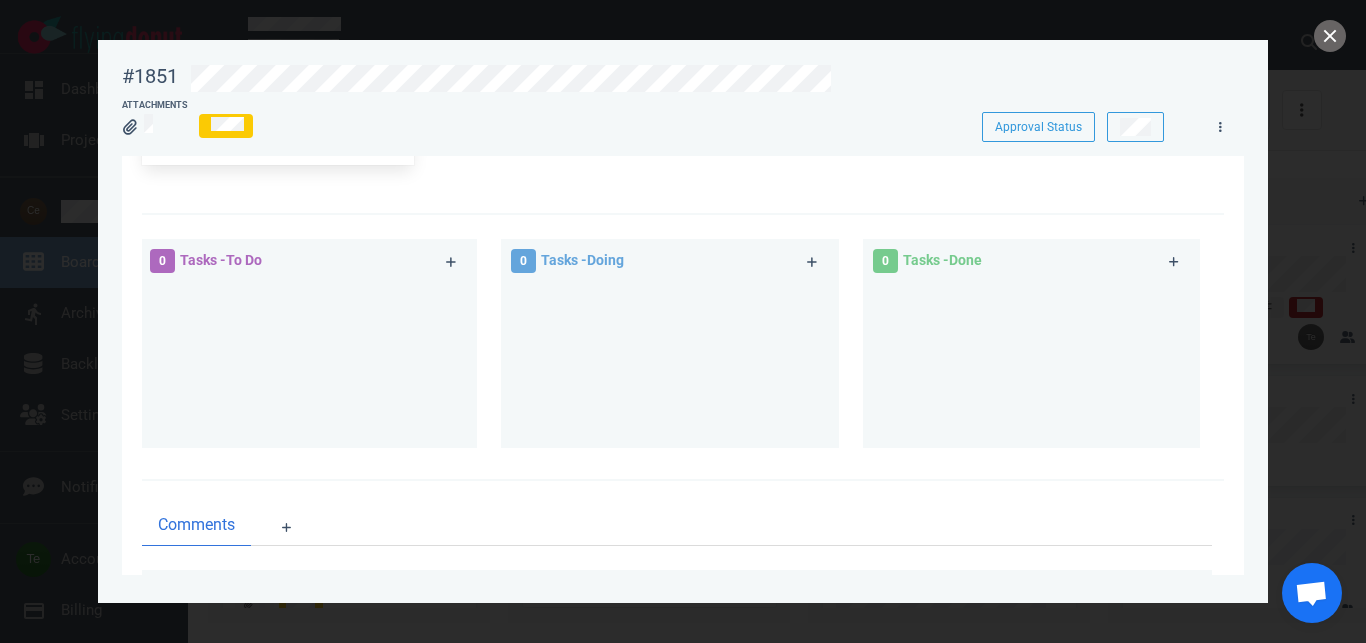 scroll, scrollTop: 228, scrollLeft: 0, axis: vertical 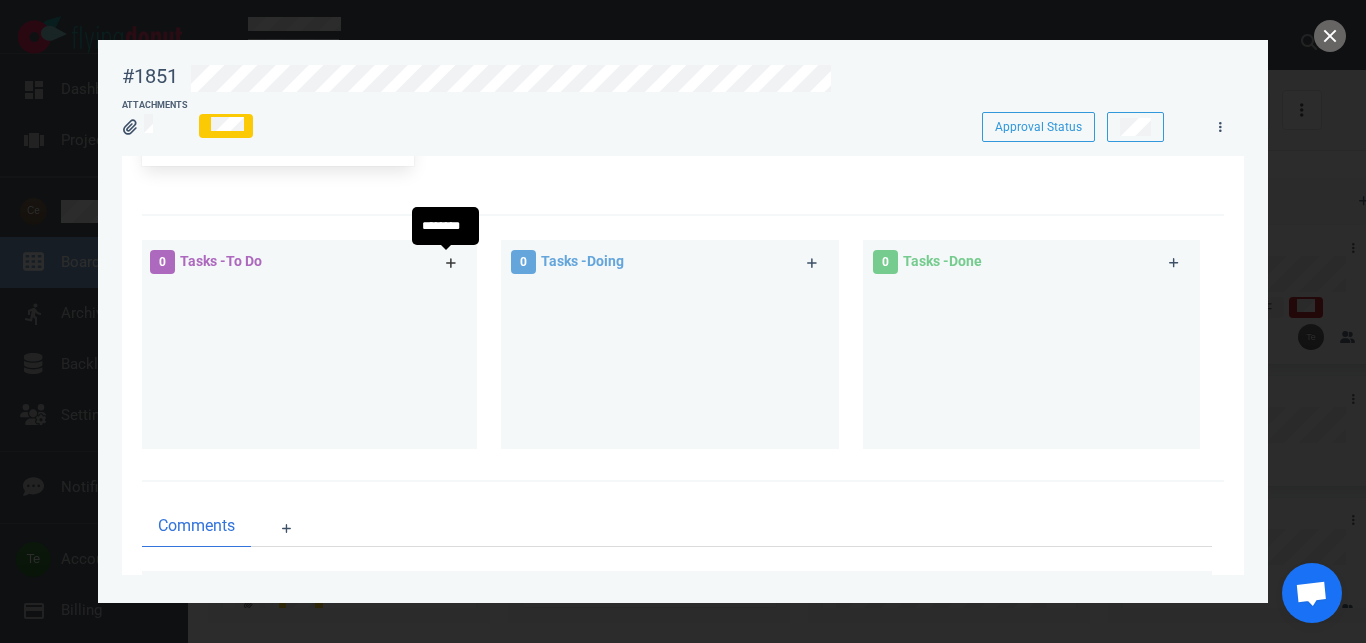 click 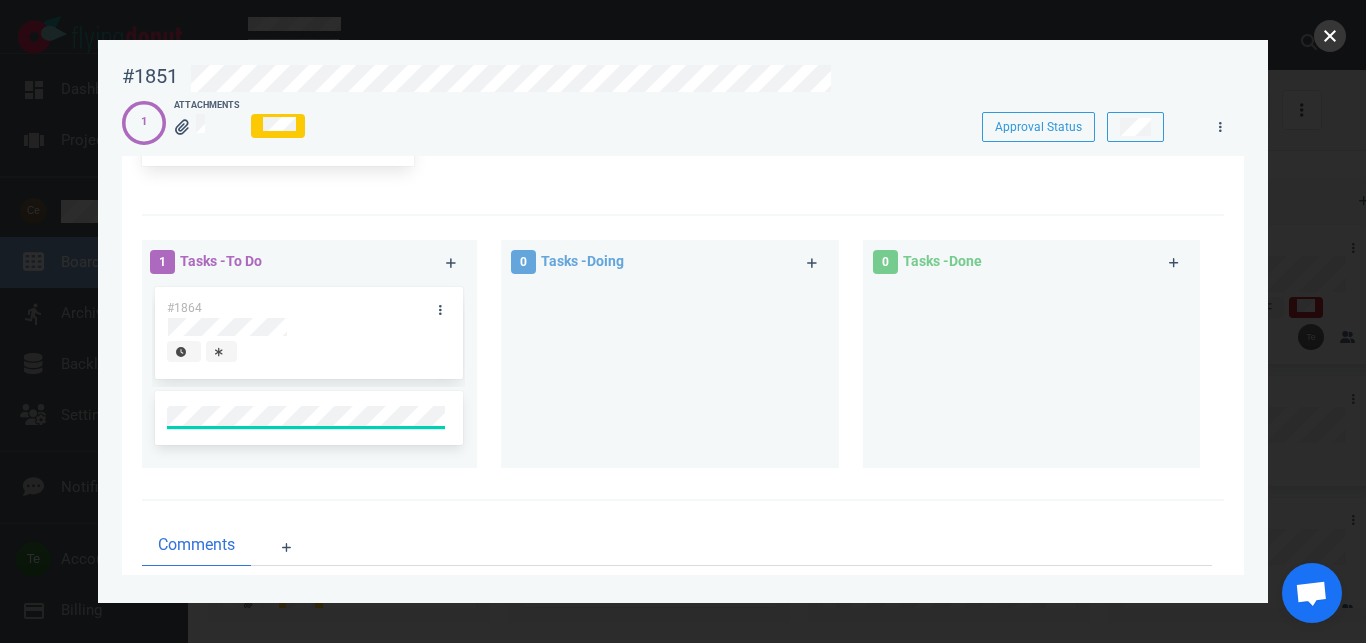 click at bounding box center [1330, 36] 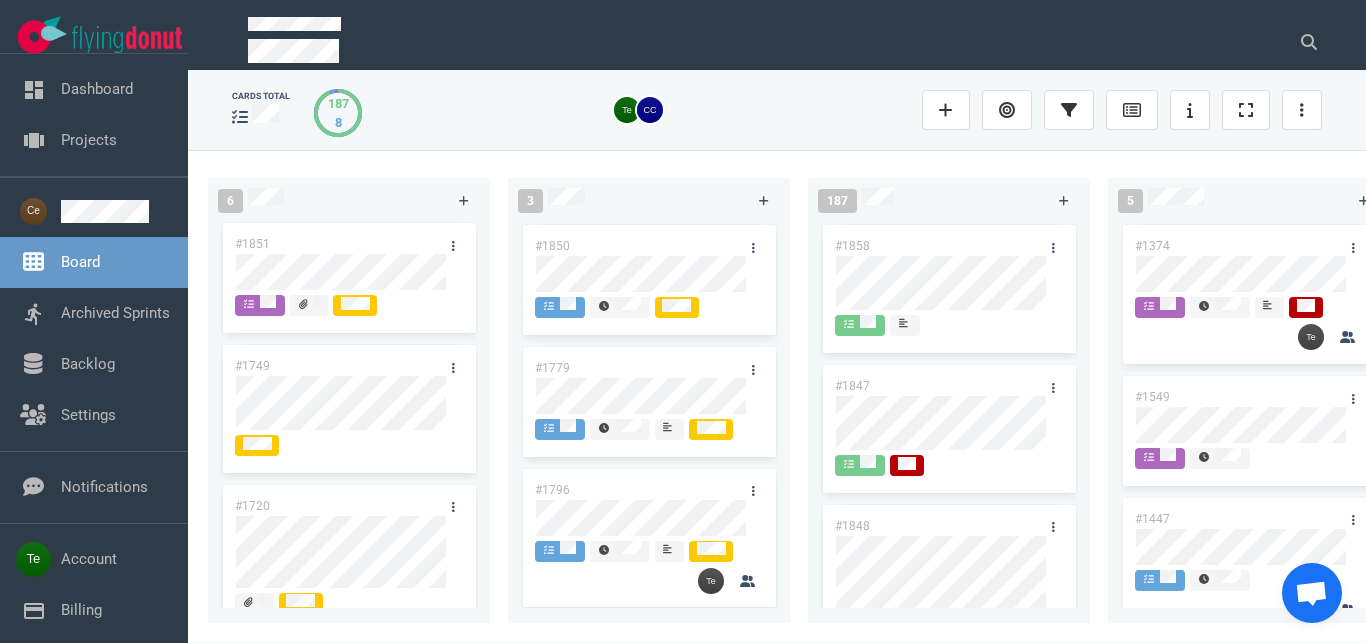 scroll, scrollTop: 0, scrollLeft: 0, axis: both 